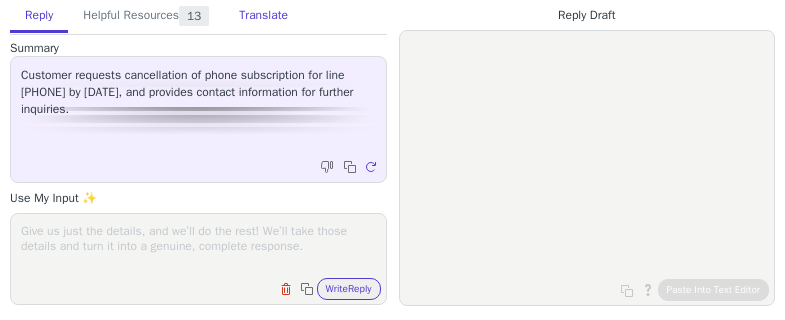scroll, scrollTop: 0, scrollLeft: 0, axis: both 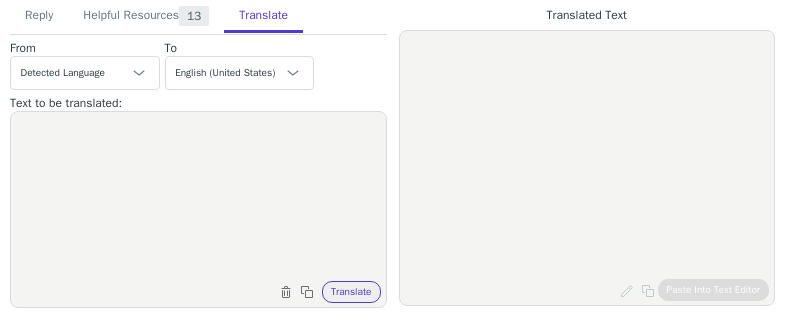 click at bounding box center [198, 197] 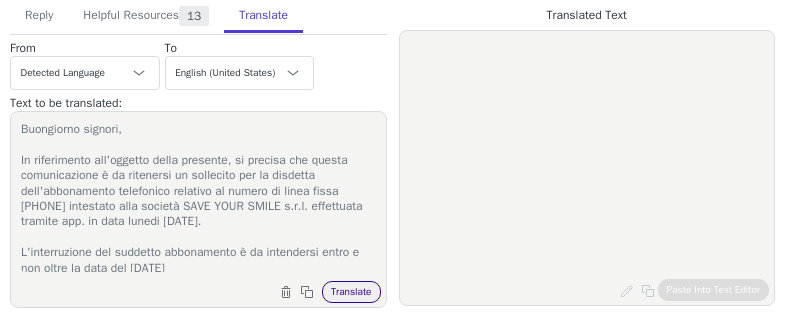 scroll, scrollTop: 189, scrollLeft: 0, axis: vertical 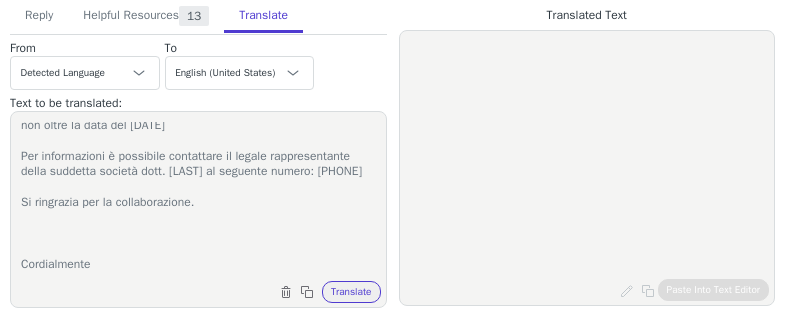type on "Buongiorno signori,
In riferimento all'oggetto della presente, si precisa che questa comunicazione è da ritenersi un sollecito per la disdetta dell'abbonamento telefonico relativo al numero di linea fissa 06 45445762 intestato alla società SAVE YOUR SMILE s.r.l. effettuata tramite app. in data lunedi 30 giugno 2025.
L'interruzione del suddetto abbonamento è da intendersi entro e non oltre la data del 26 luglio 2025
Per informazioni è possibile contattare il legale rappresentante della suddetta società dott. Stefano Marchetti al seguente numero: 366 9582414
Si ringrazia per la collaborazione.
Cordialmente" 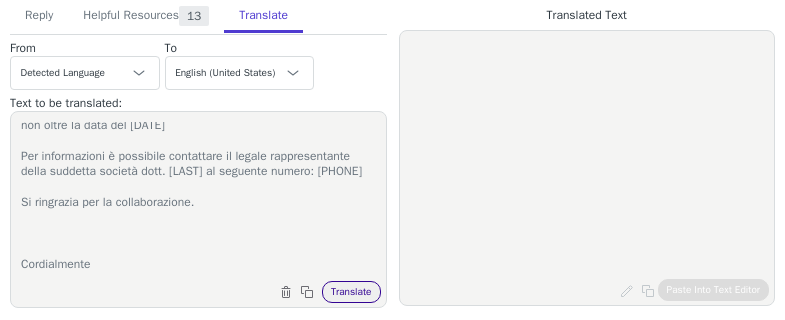 click on "Translate" at bounding box center (351, 292) 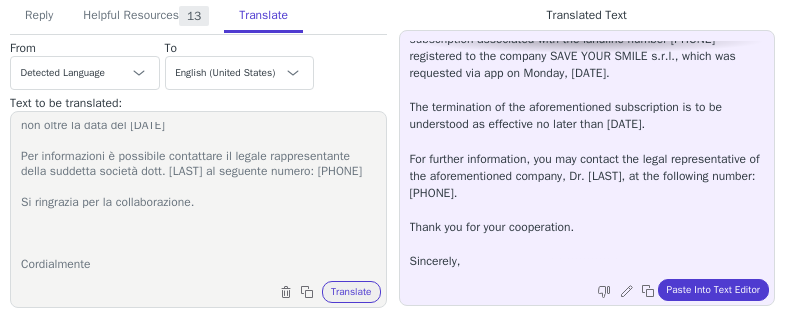 scroll, scrollTop: 80, scrollLeft: 0, axis: vertical 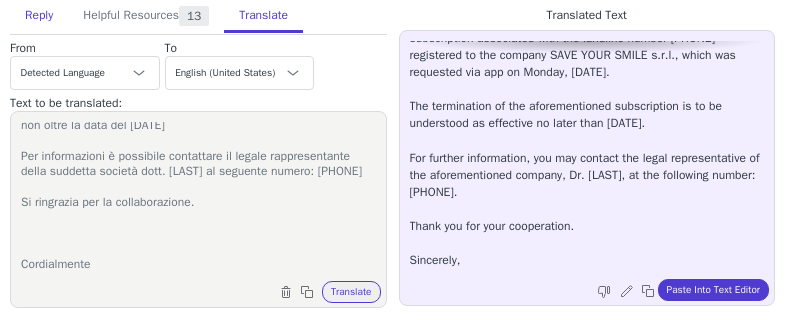 click on "Reply" at bounding box center (39, 16) 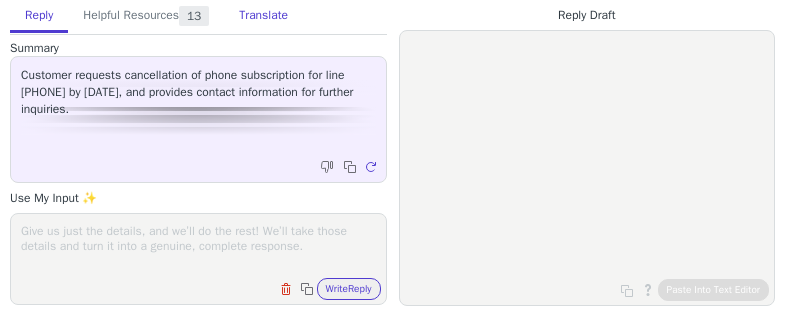 click on "Translate" at bounding box center (263, 16) 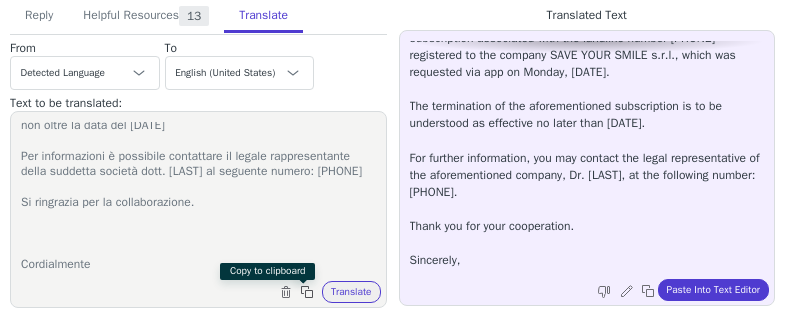 click at bounding box center [309, 294] 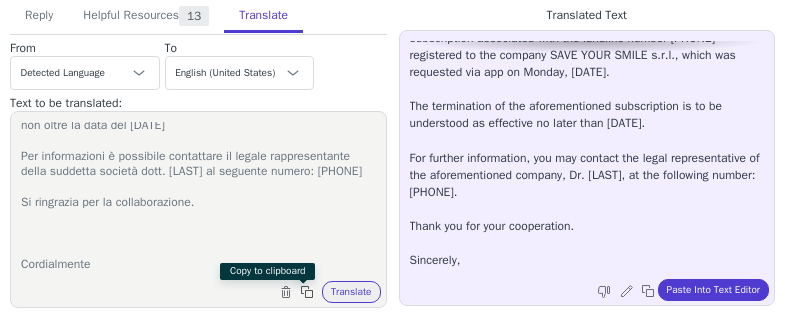 click at bounding box center (309, 294) 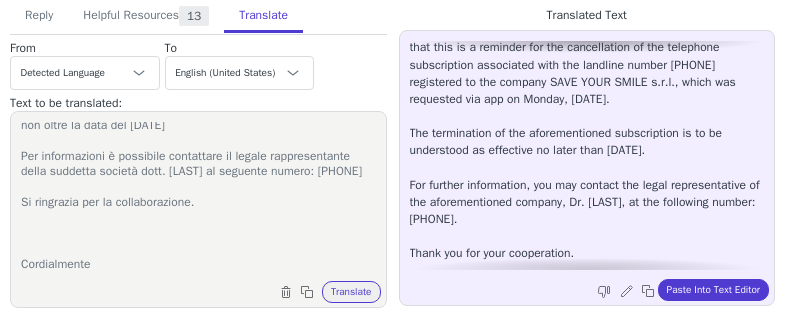 scroll, scrollTop: 80, scrollLeft: 0, axis: vertical 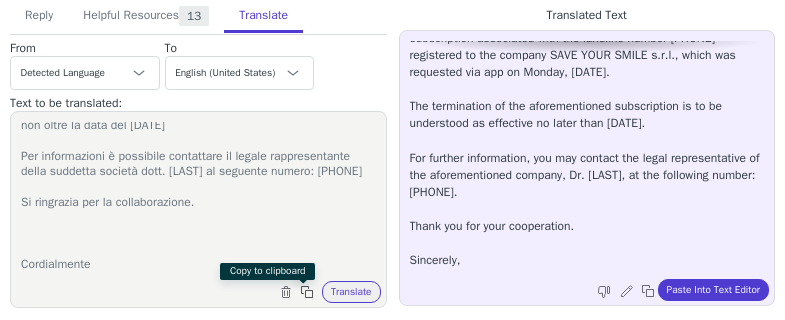 click at bounding box center (309, 294) 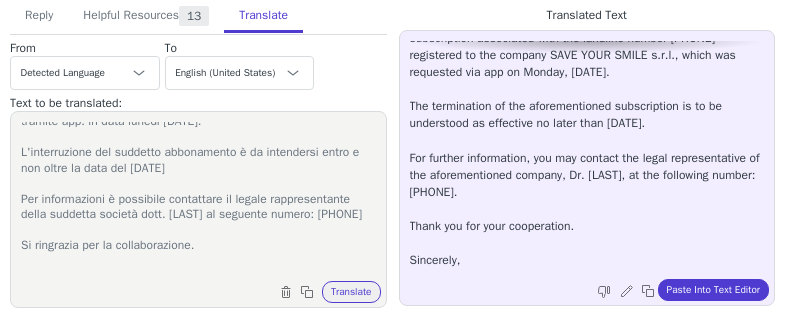 scroll, scrollTop: 189, scrollLeft: 0, axis: vertical 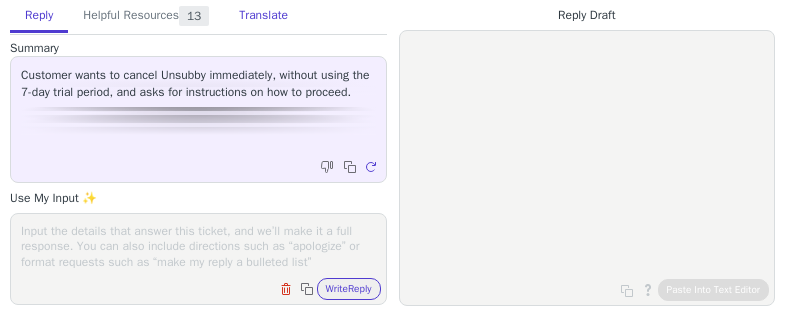 click on "Translate" at bounding box center [263, 16] 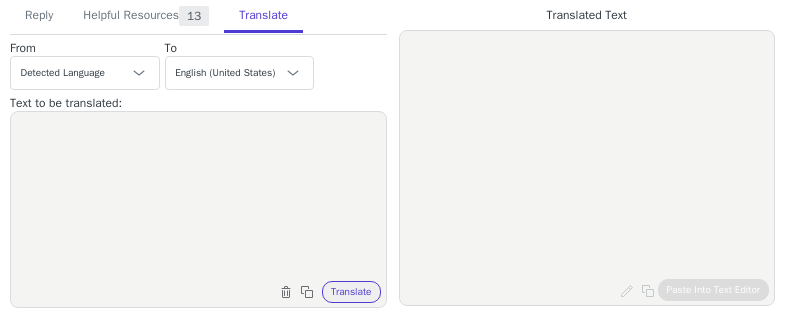 click on "Clear text Copy to clipboard Translate" at bounding box center [198, 209] 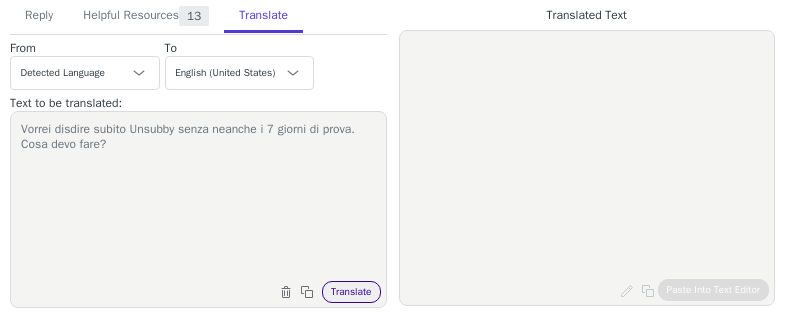 type on "﻿Vorrei disdire subito Unsubby senza neanche i 7 giorni di prova.
Cosa devo fare?" 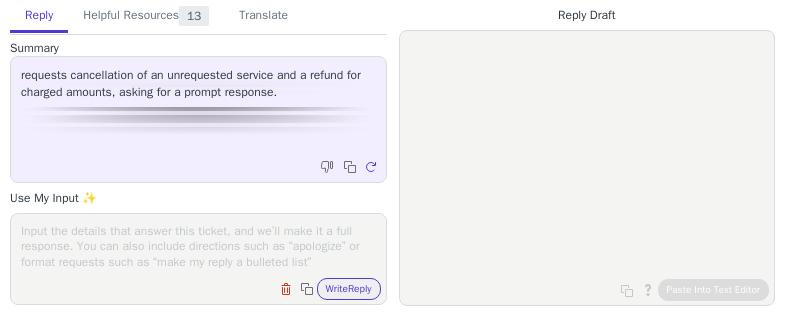 scroll, scrollTop: 0, scrollLeft: 0, axis: both 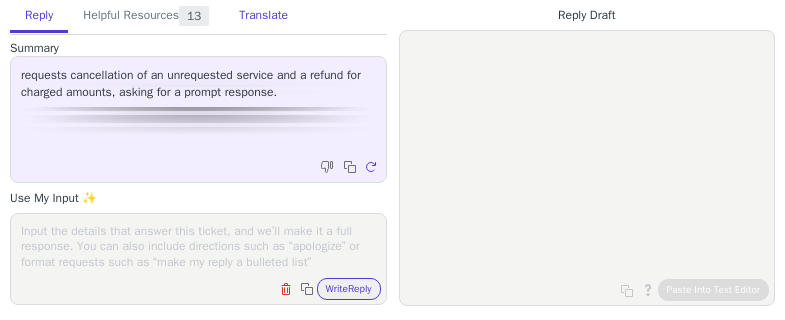 click on "Translate" at bounding box center (263, 16) 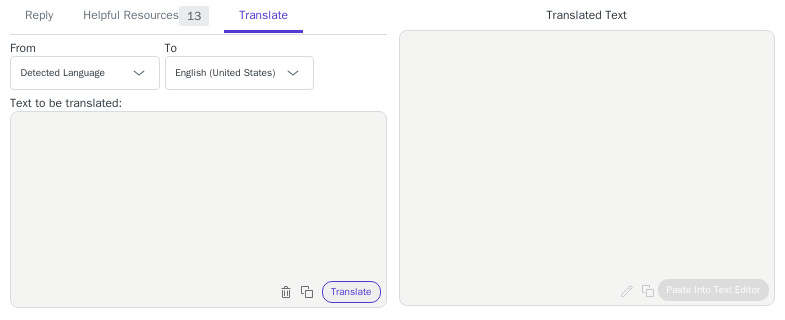 click at bounding box center (198, 197) 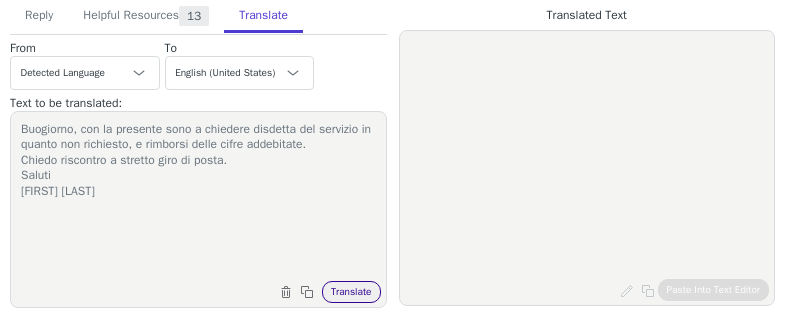 type on "Buogiorno, con la presente sono a chiedere disdetta del servizio in quanto non richiesto, e rimborsi delle cifre addebitate.
Chiedo riscontro a stretto giro di posta.
Saluti
[FIRST] [LAST]" 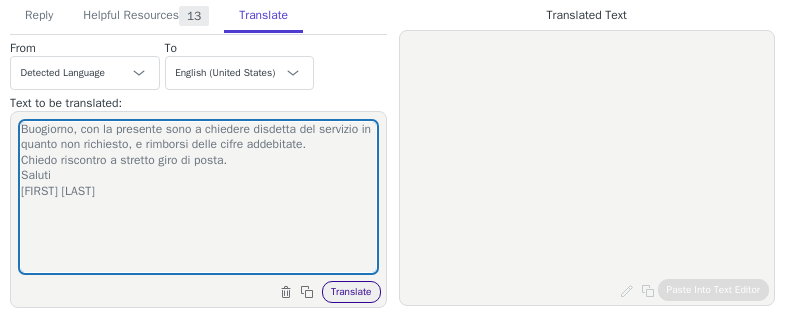 click on "Translate" at bounding box center [351, 292] 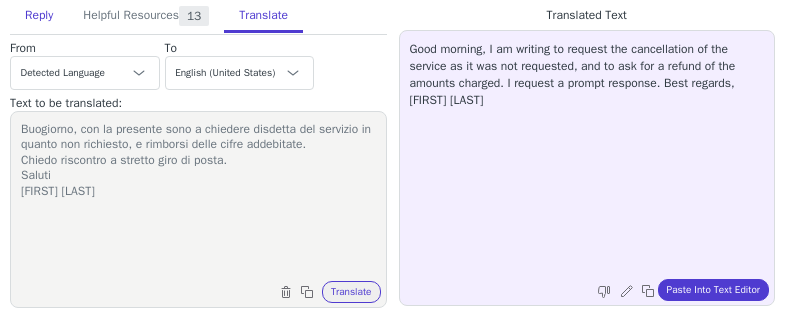 click on "Reply" at bounding box center (39, 16) 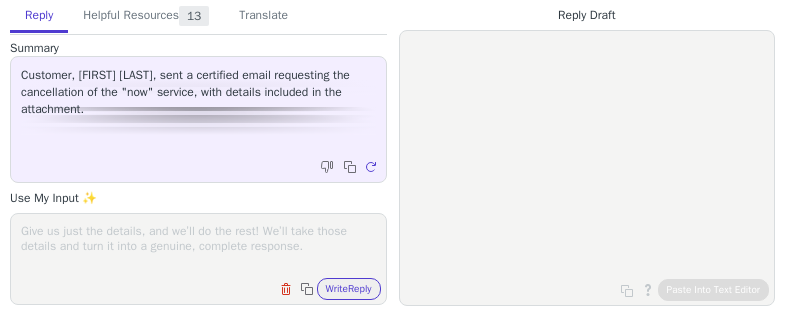 scroll, scrollTop: 0, scrollLeft: 0, axis: both 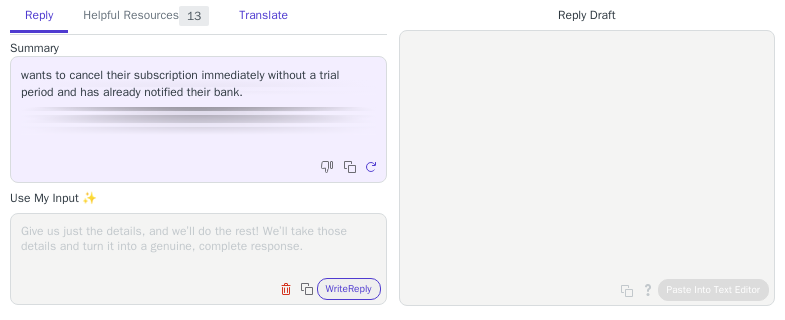 click on "Translate" at bounding box center (263, 16) 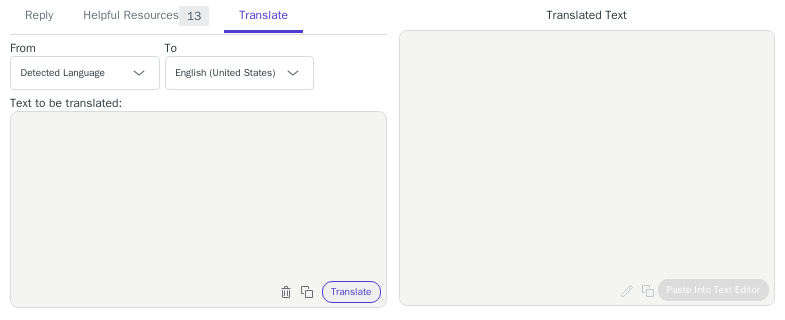 click at bounding box center [198, 197] 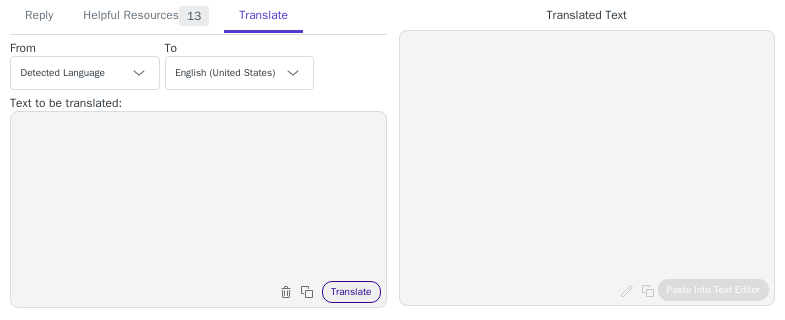 paste on "Buongiorno
vorrei dare disdetta immediata all'abbonamento e non voglio neanche i 7 giorni di prova
Gia avvisata la banca
Grazie" 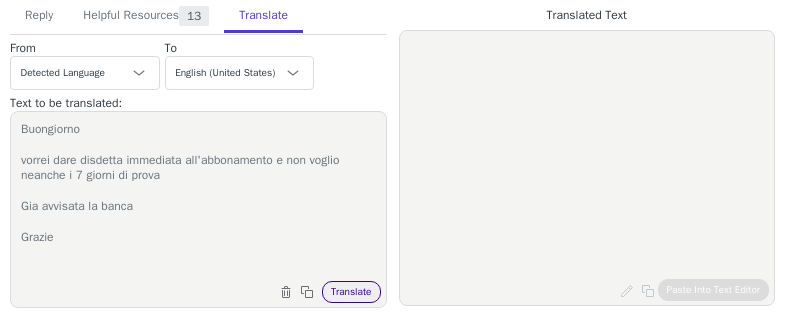 type on "Buongiorno
vorrei dare disdetta immediata all'abbonamento e non voglio neanche i 7 giorni di prova
Gia avvisata la banca
Grazie" 